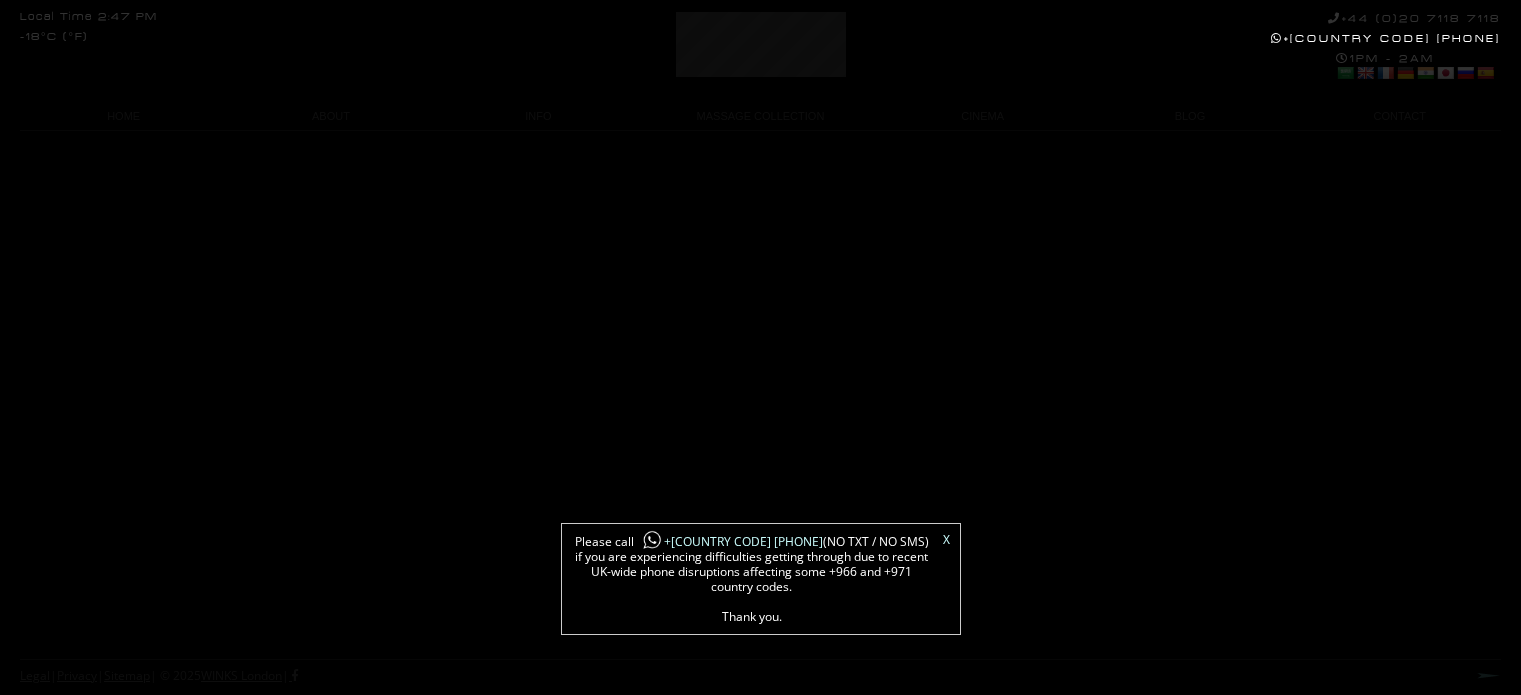 scroll, scrollTop: 0, scrollLeft: 0, axis: both 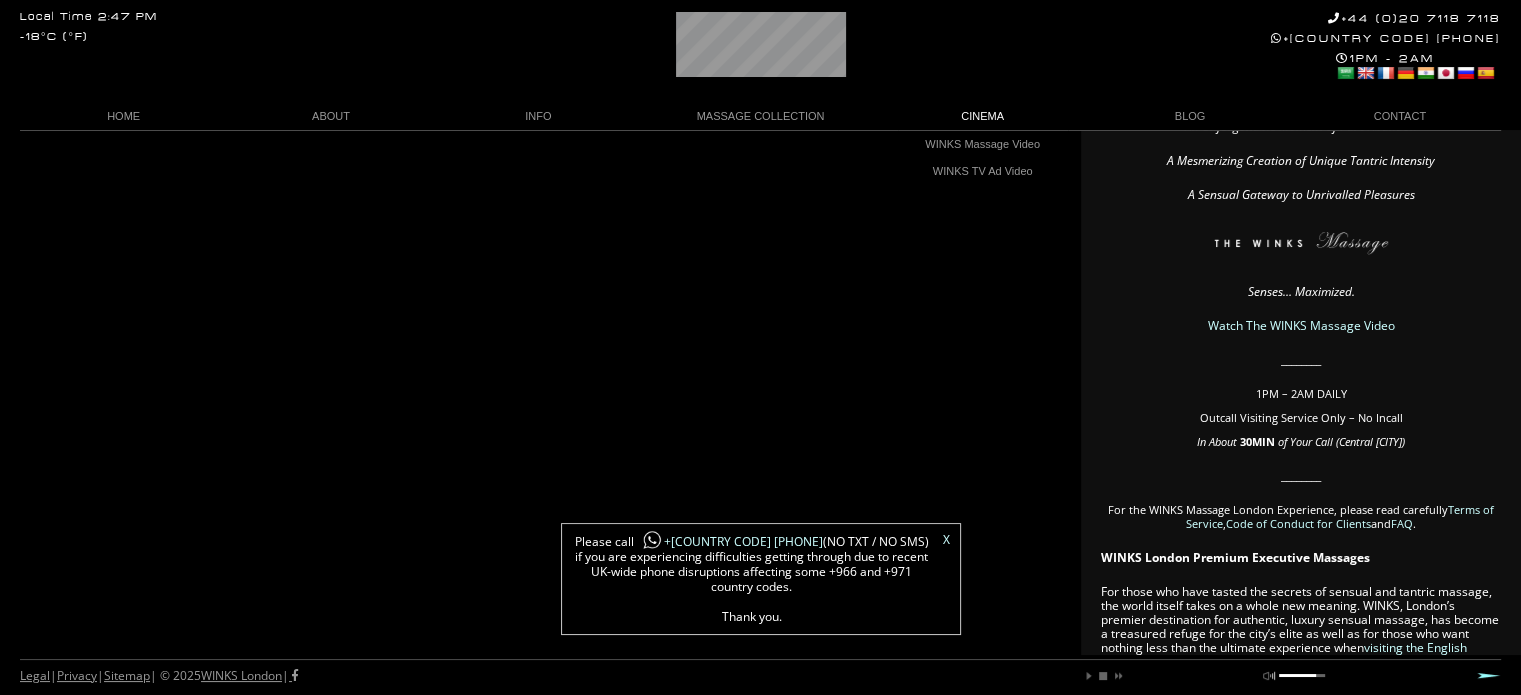 click on "CINEMA" at bounding box center (982, 116) 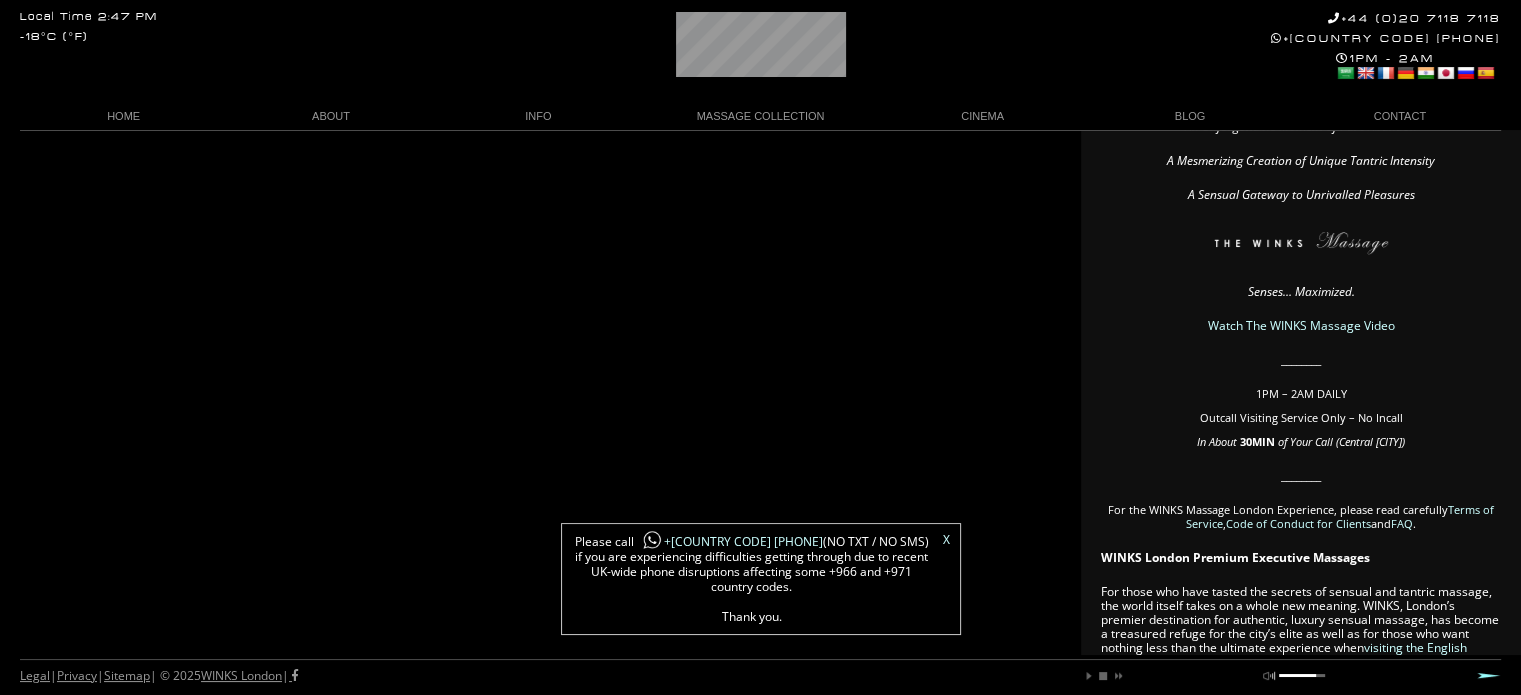 scroll, scrollTop: 0, scrollLeft: 81, axis: horizontal 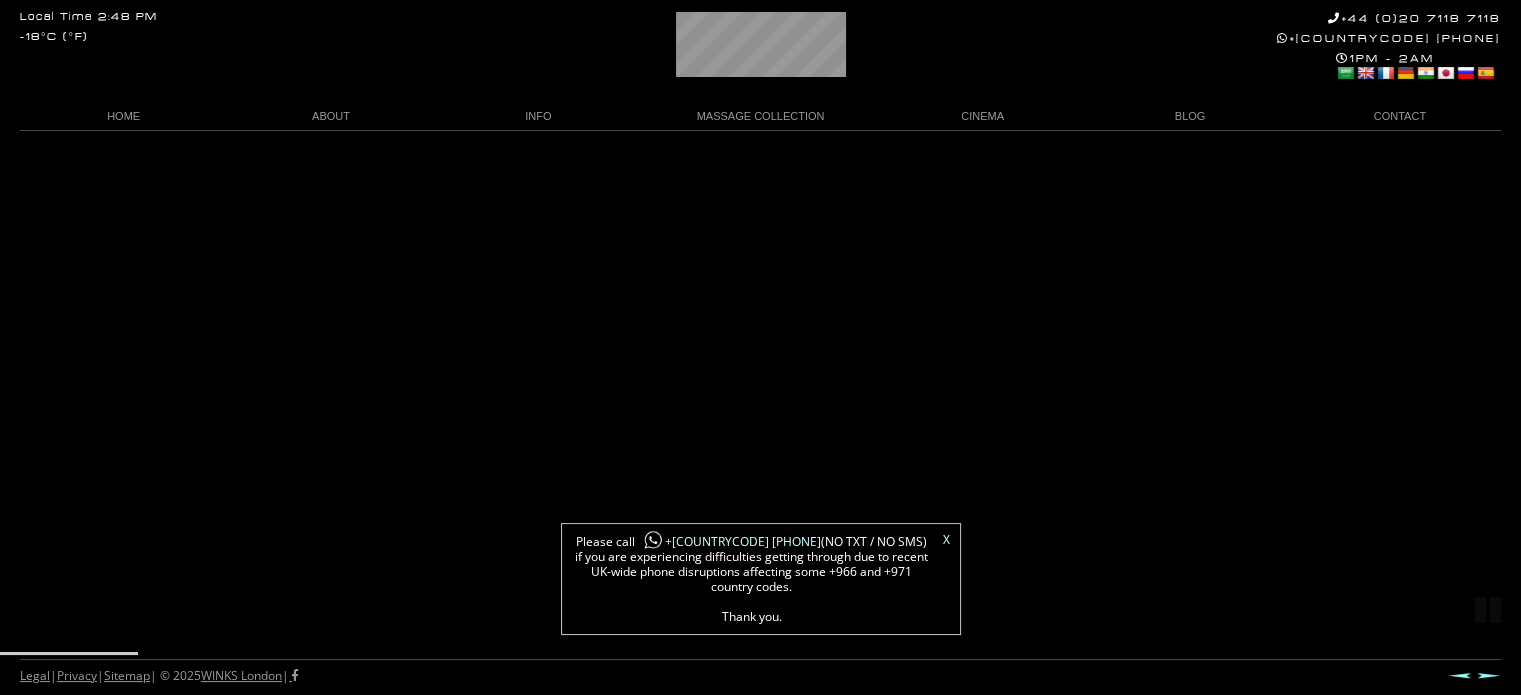 click on "X" at bounding box center (946, 540) 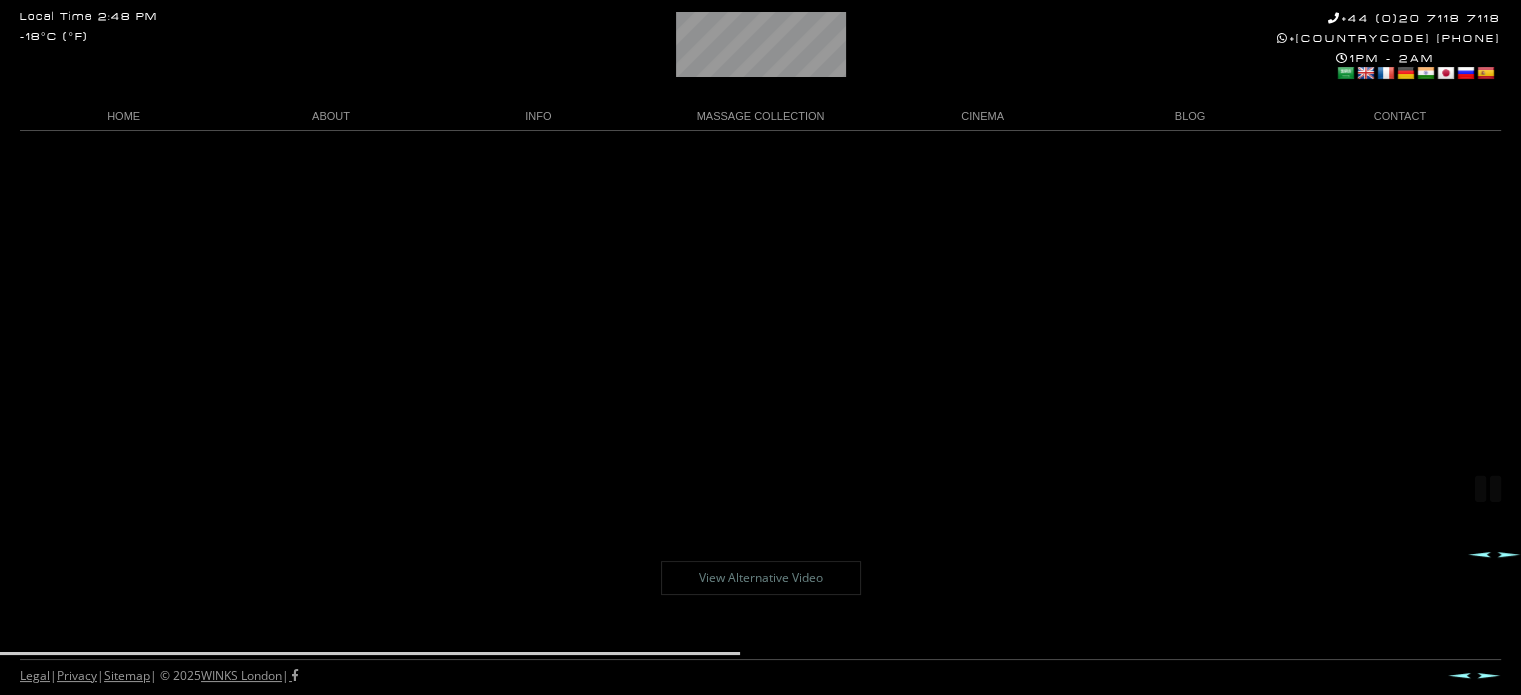 scroll, scrollTop: 130, scrollLeft: 0, axis: vertical 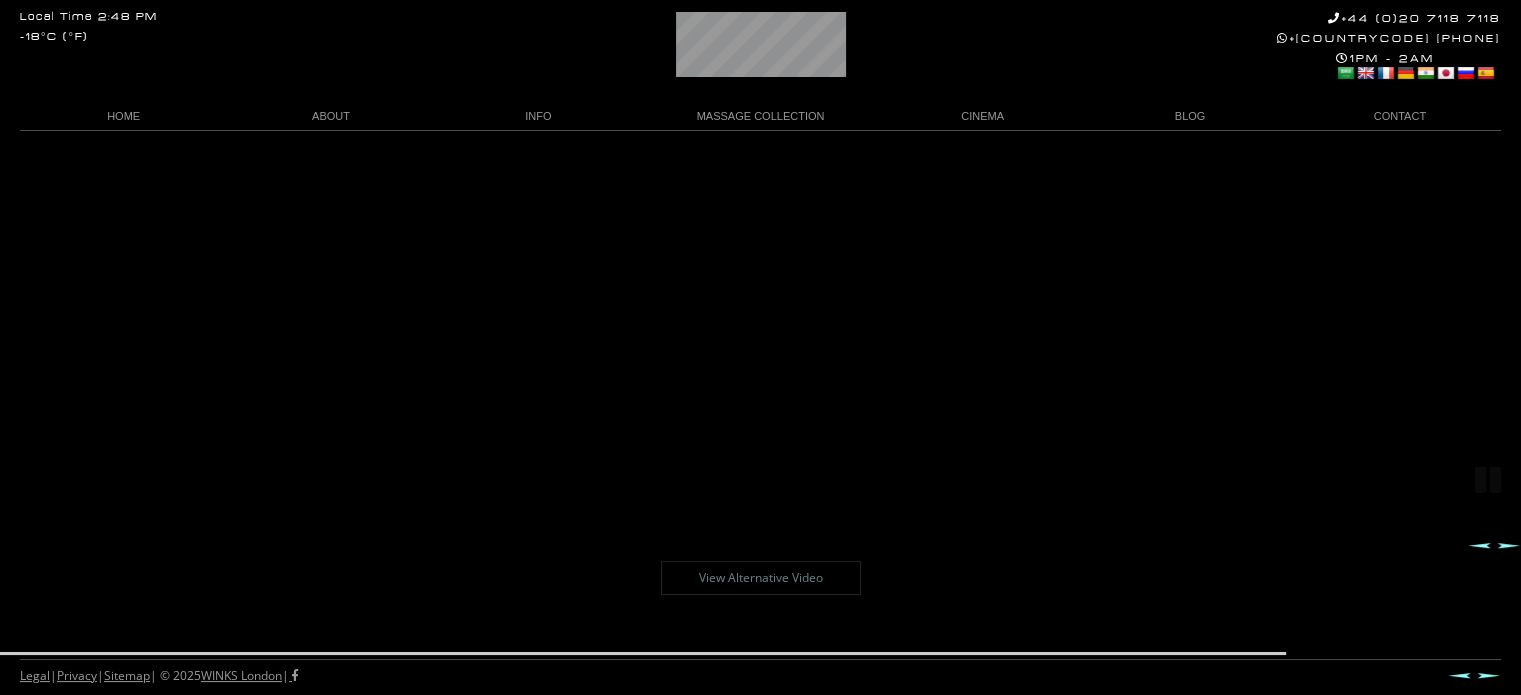 click at bounding box center (760, 675) 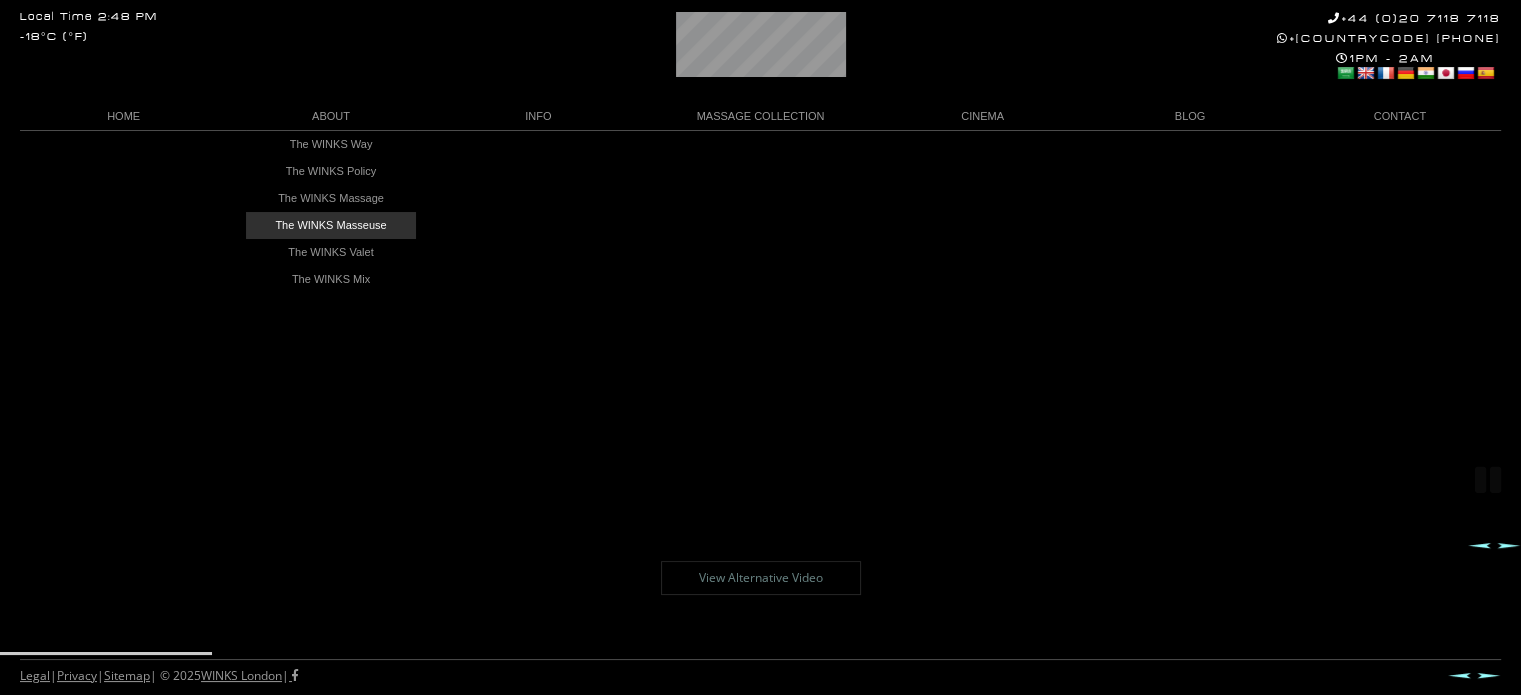 click on "The WINKS Masseuse" at bounding box center (331, 225) 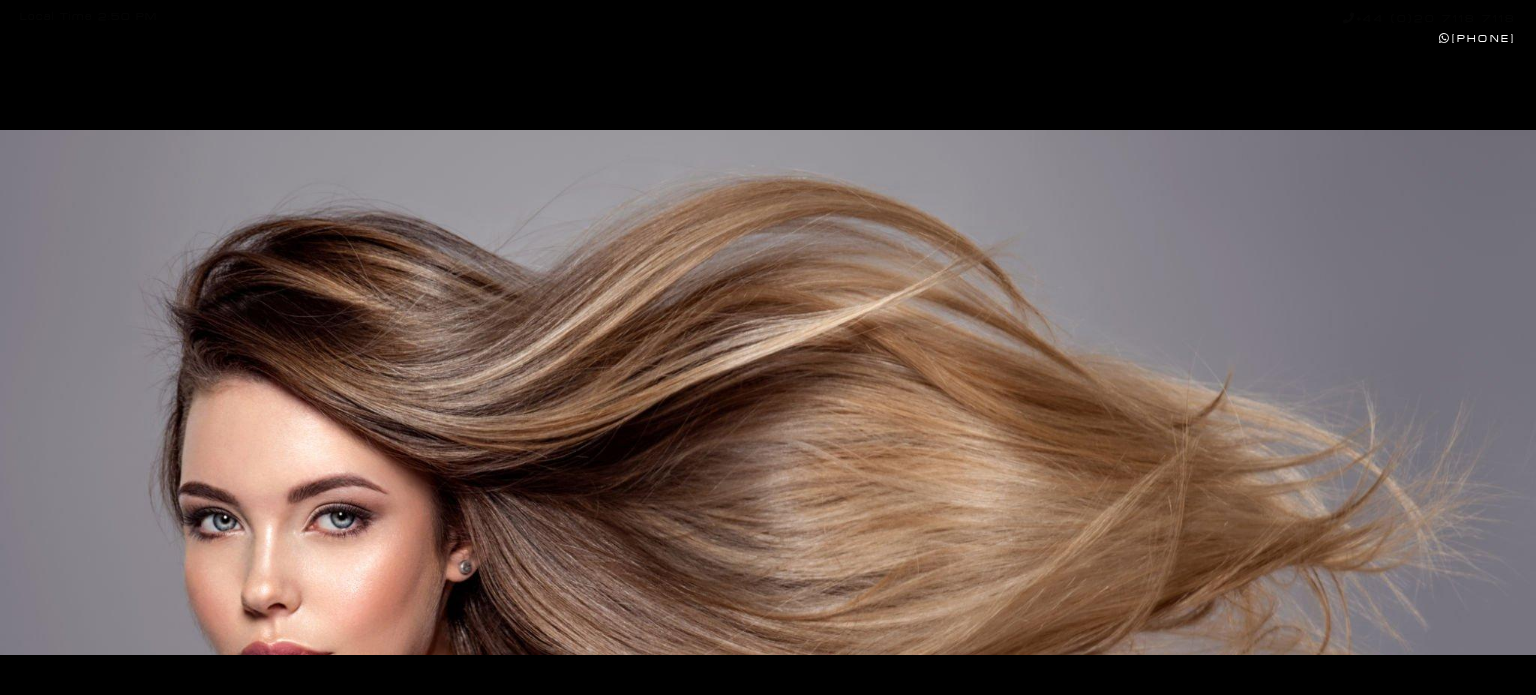 scroll, scrollTop: 0, scrollLeft: 0, axis: both 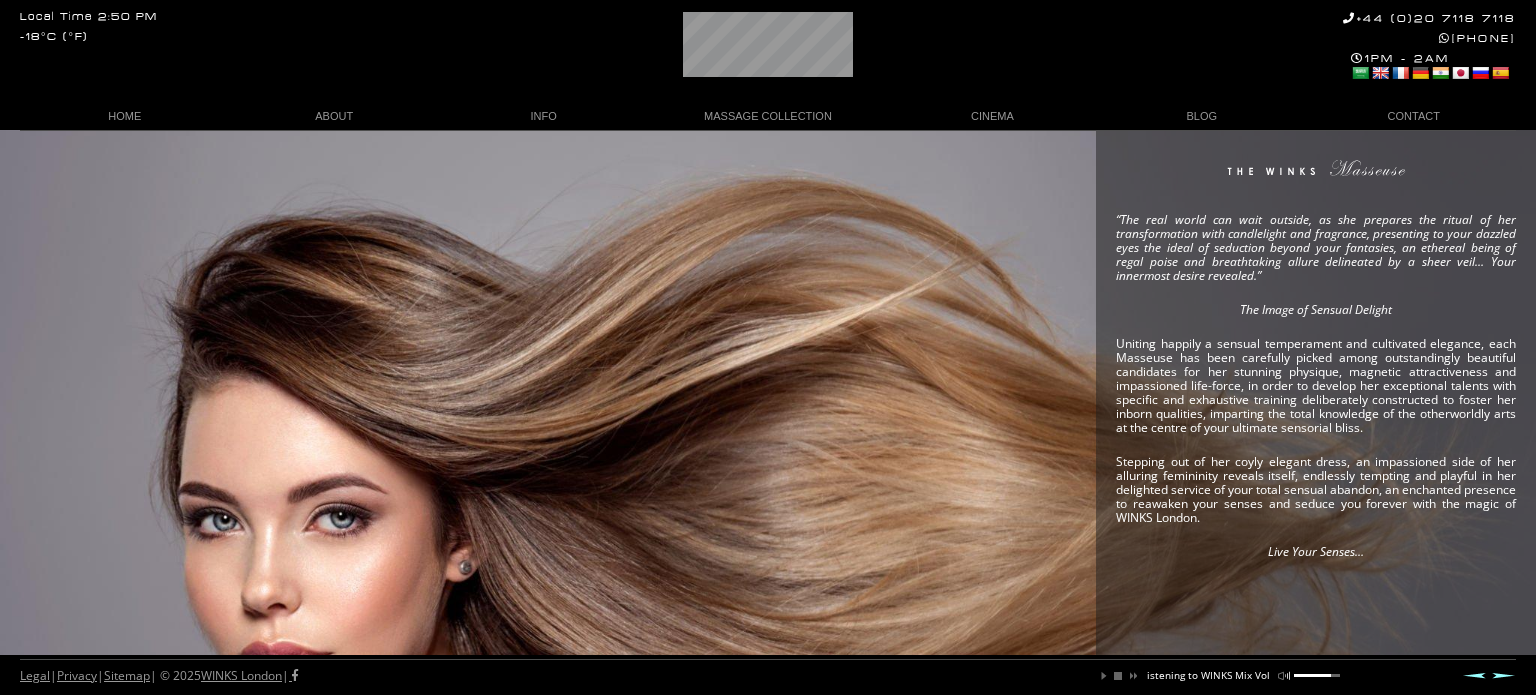 click on "Local Time 2:50 PM
-18°C (°F)
+44 (0)20 7118 7118
+44 788 959 8888
1PM - 2AM  		 Select Language Arabic English French German Hindi Japanese Russian Spanish
HOME ABOUT The WINKS Way The WINKS Policy The WINKS Massage The WINKS Masseuse The WINKS Valet The WINKS Mix INFO Terms of Enjoyment Client Code of Conduct FAQ The WINKS London REVIEW MASSAGE COLLECTION The M E G A WINKS The DOUBLE M E G A WINKS TANTRA VIP by WINKS DOUBLE TANTRA VIP by WINKS The Lovers VIP WINKS TABOO by WINKS The XTREME WINKS The DOUBLE XTREME The Naughty WINKS The PINK WINKS The MAGIK PINK WINKS CINEMA WINKS Massage Video WINKS TV Ad Video BLOG CONTACT Make a Reservation Become a WINKS Masseuse Email WINKS" at bounding box center [768, 65] 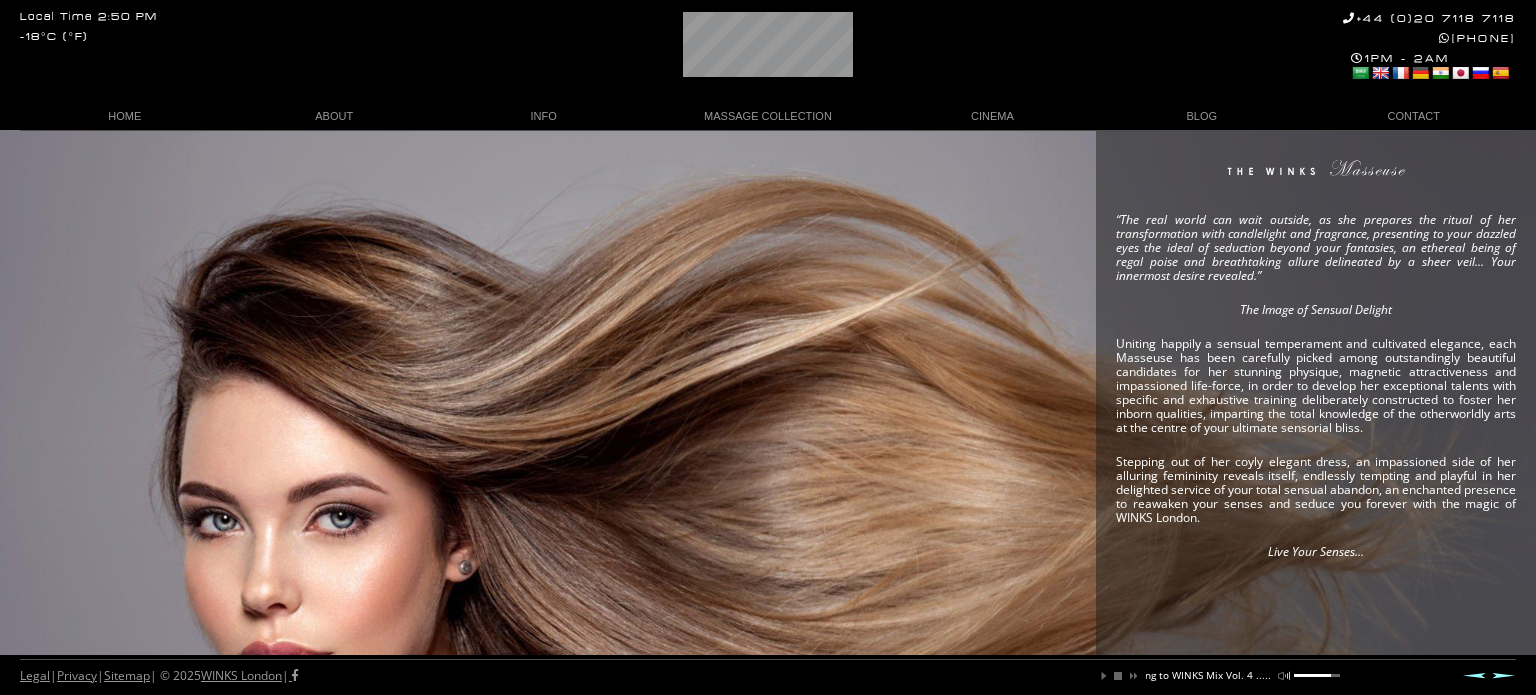 drag, startPoint x: 1532, startPoint y: 121, endPoint x: 1535, endPoint y: 139, distance: 18.248287 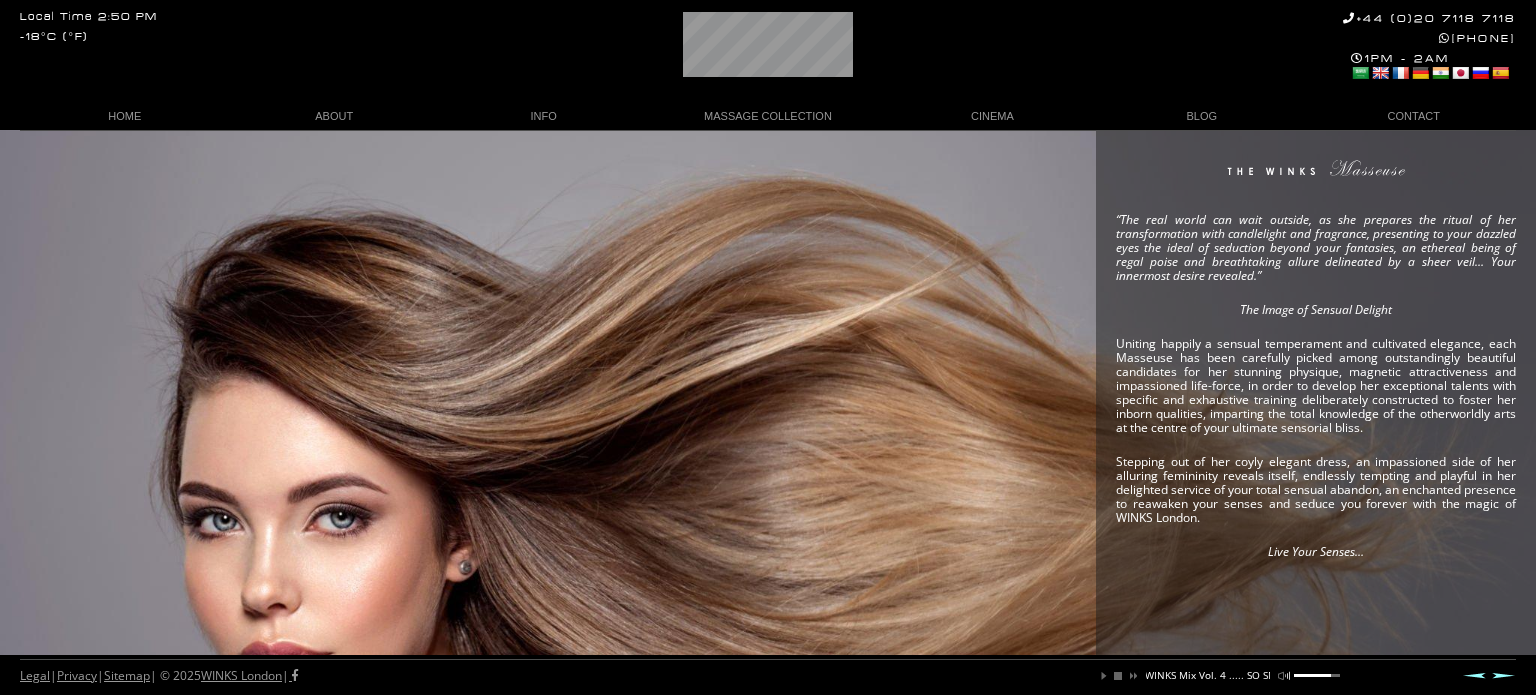 drag, startPoint x: 1535, startPoint y: 137, endPoint x: 1535, endPoint y: 217, distance: 80 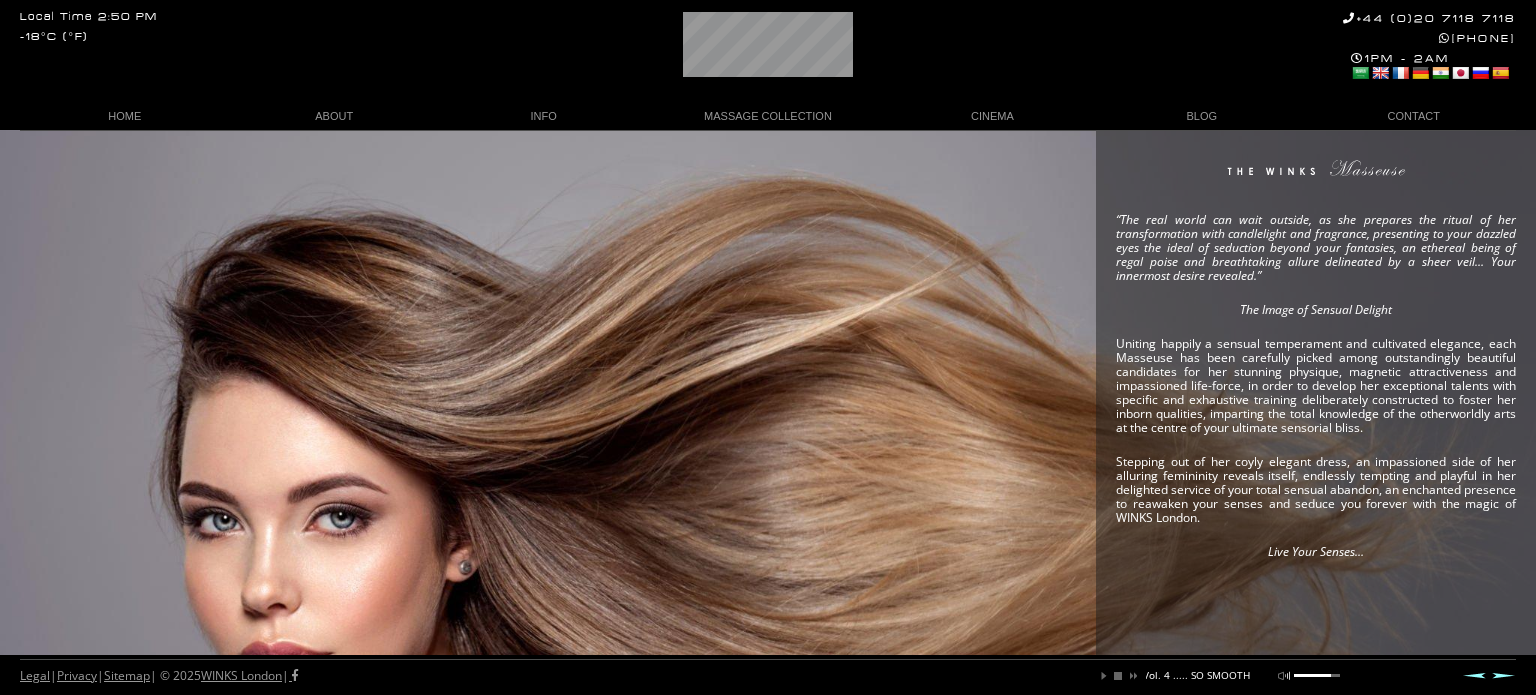 drag, startPoint x: 1535, startPoint y: 106, endPoint x: 1535, endPoint y: 180, distance: 74 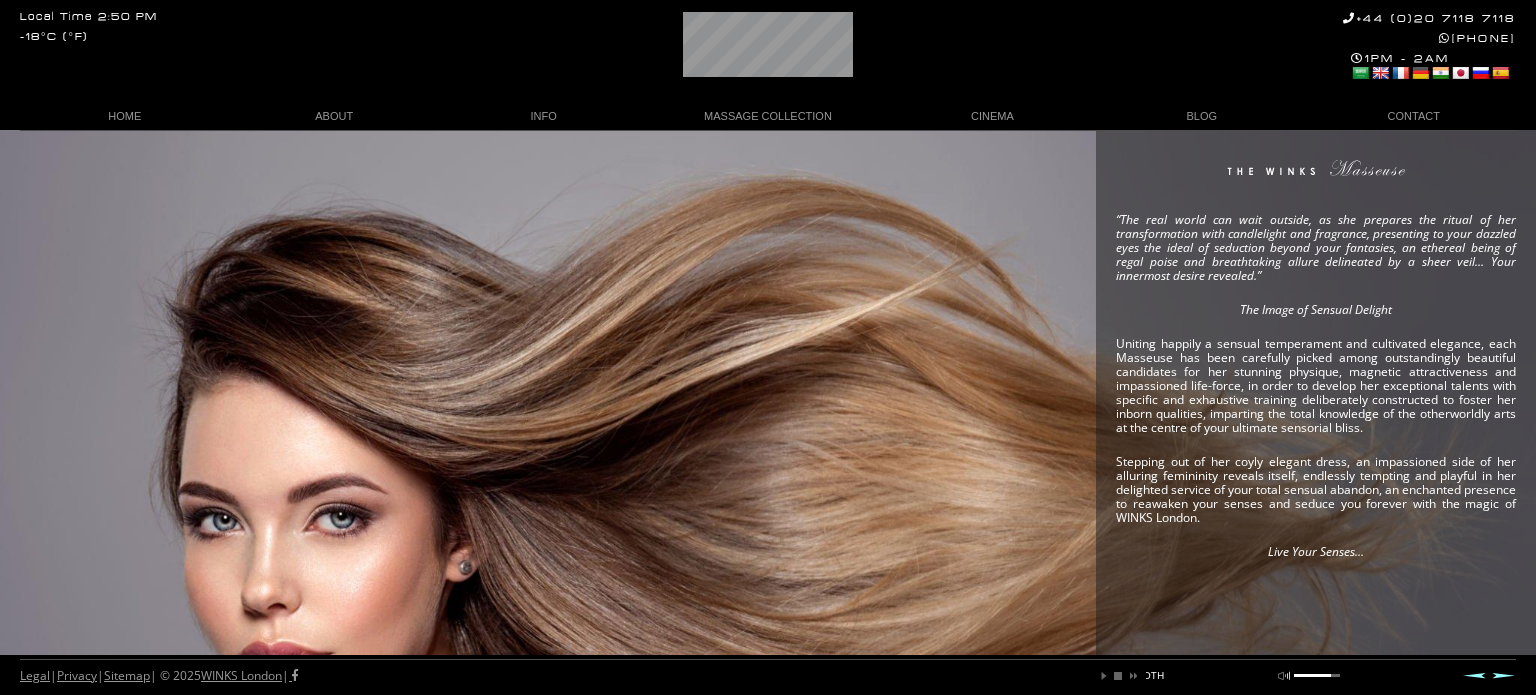 drag, startPoint x: 1534, startPoint y: 49, endPoint x: 1535, endPoint y: 101, distance: 52.009613 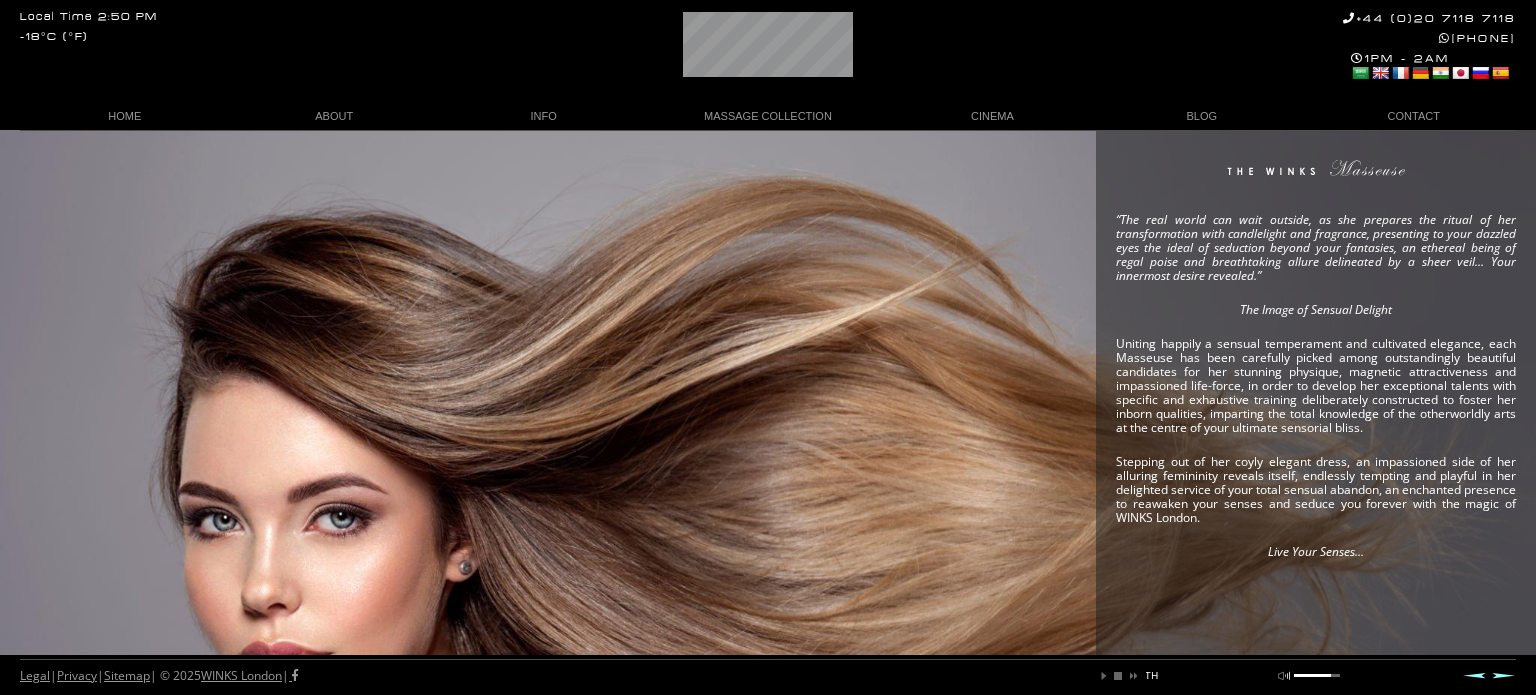 scroll, scrollTop: 0, scrollLeft: 0, axis: both 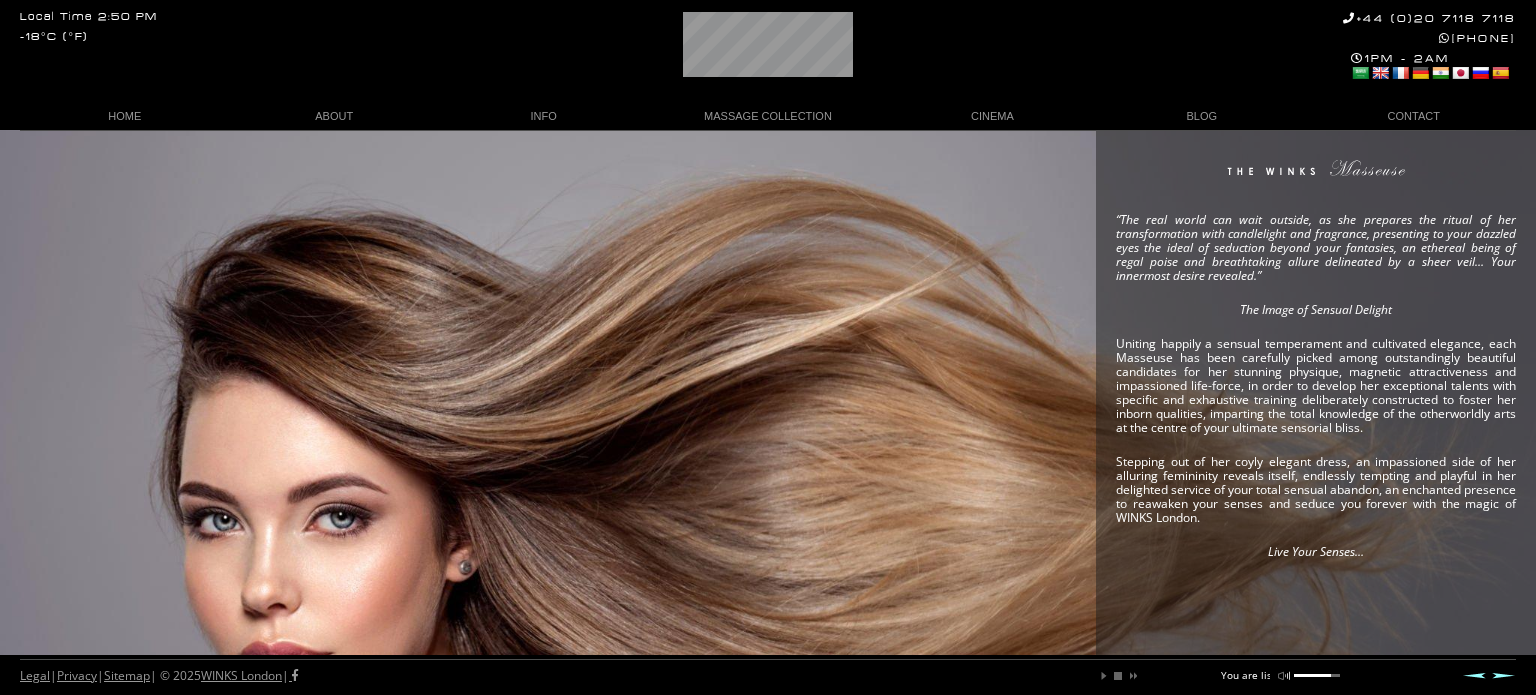 drag, startPoint x: 1535, startPoint y: 6, endPoint x: 1509, endPoint y: 29, distance: 34.713108 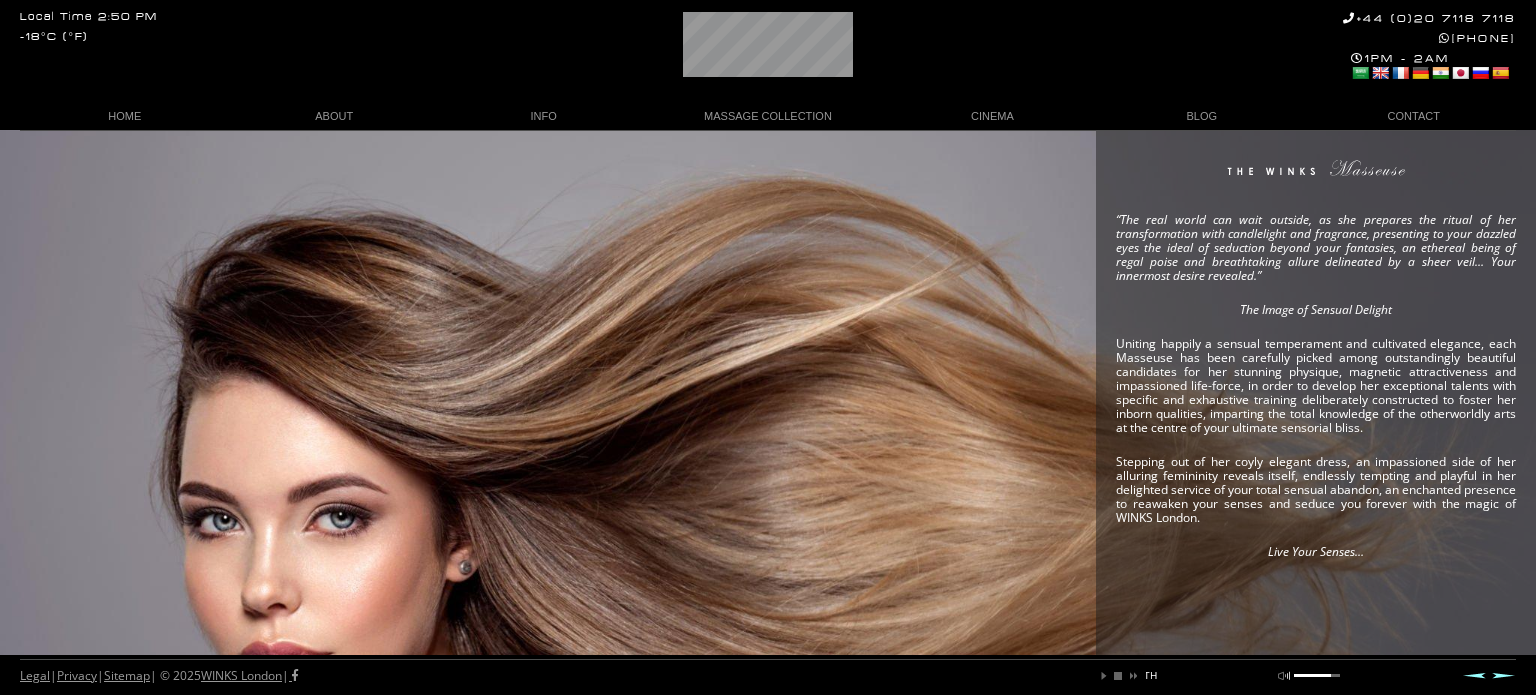scroll, scrollTop: 0, scrollLeft: 0, axis: both 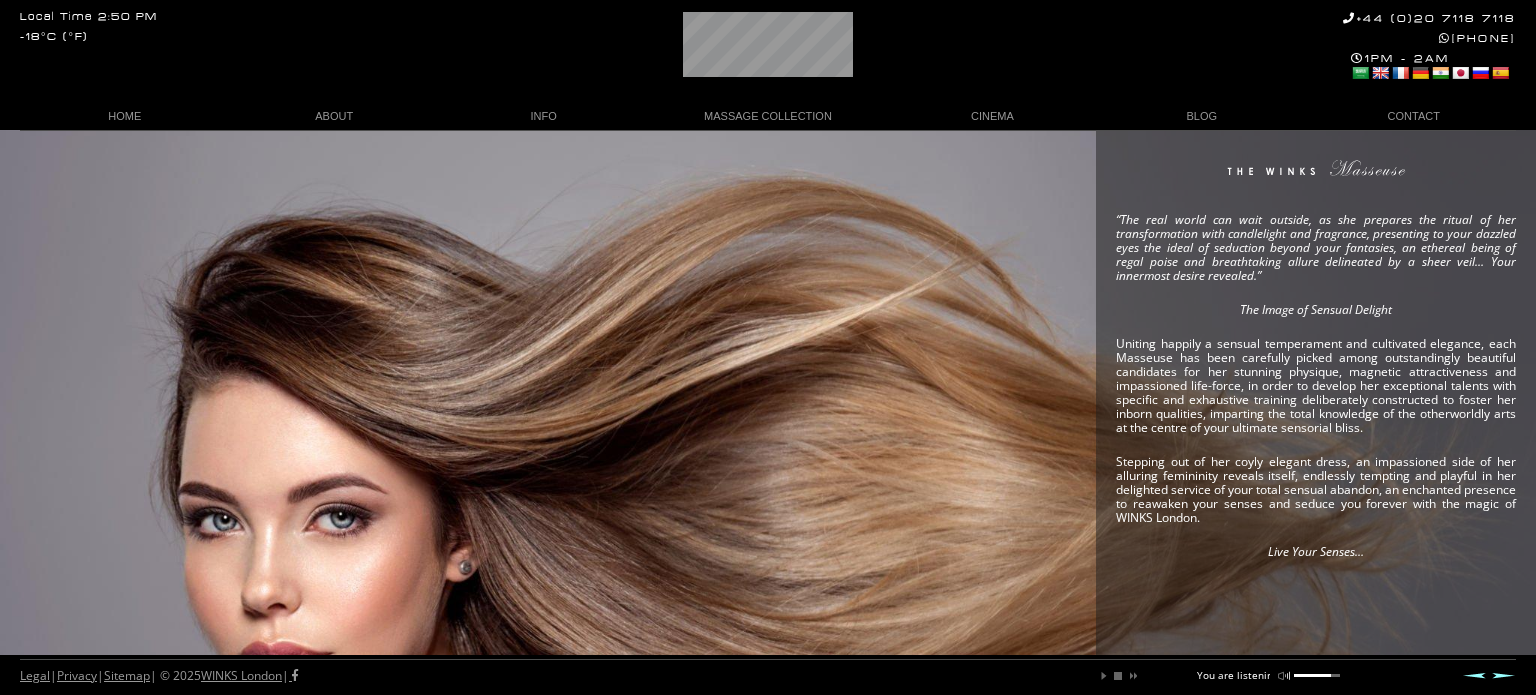 drag, startPoint x: 1535, startPoint y: 272, endPoint x: 1535, endPoint y: 340, distance: 68 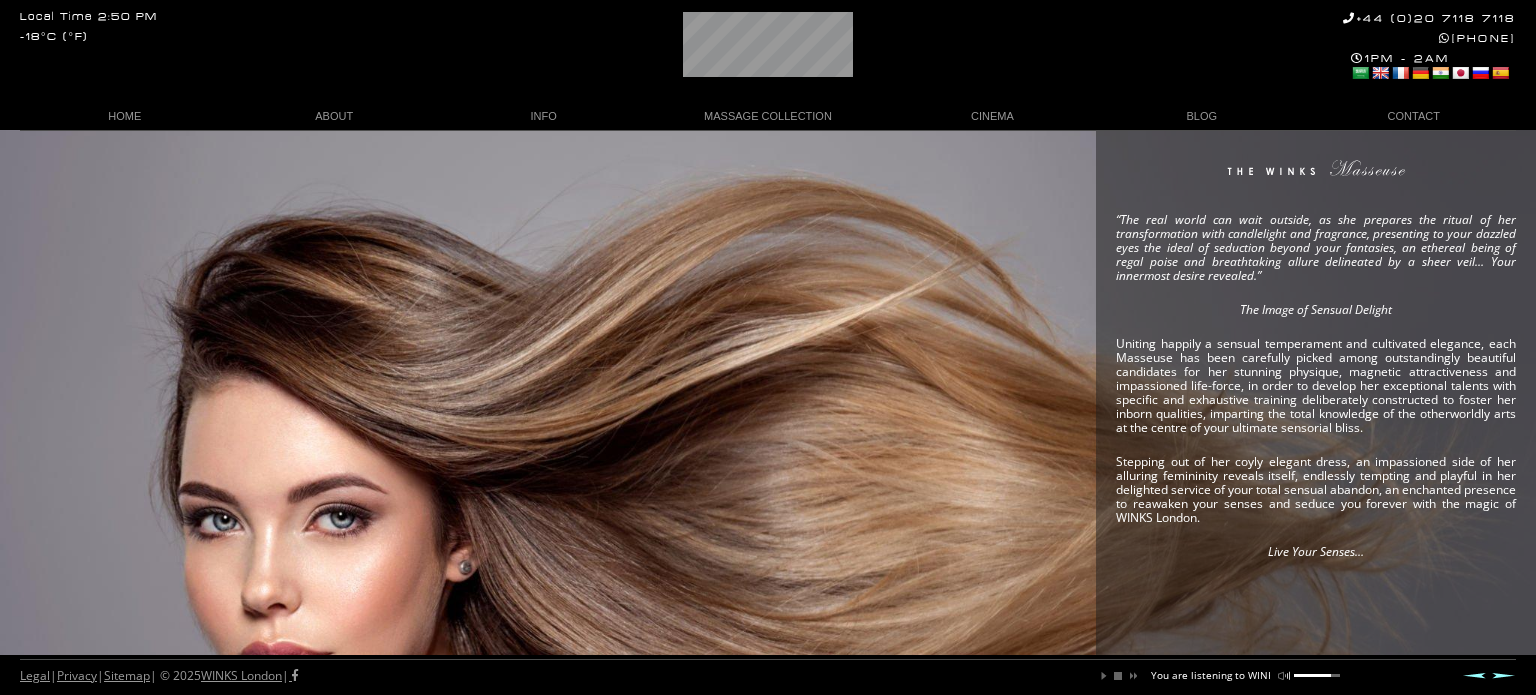 click on "Next" at bounding box center (1504, 675) 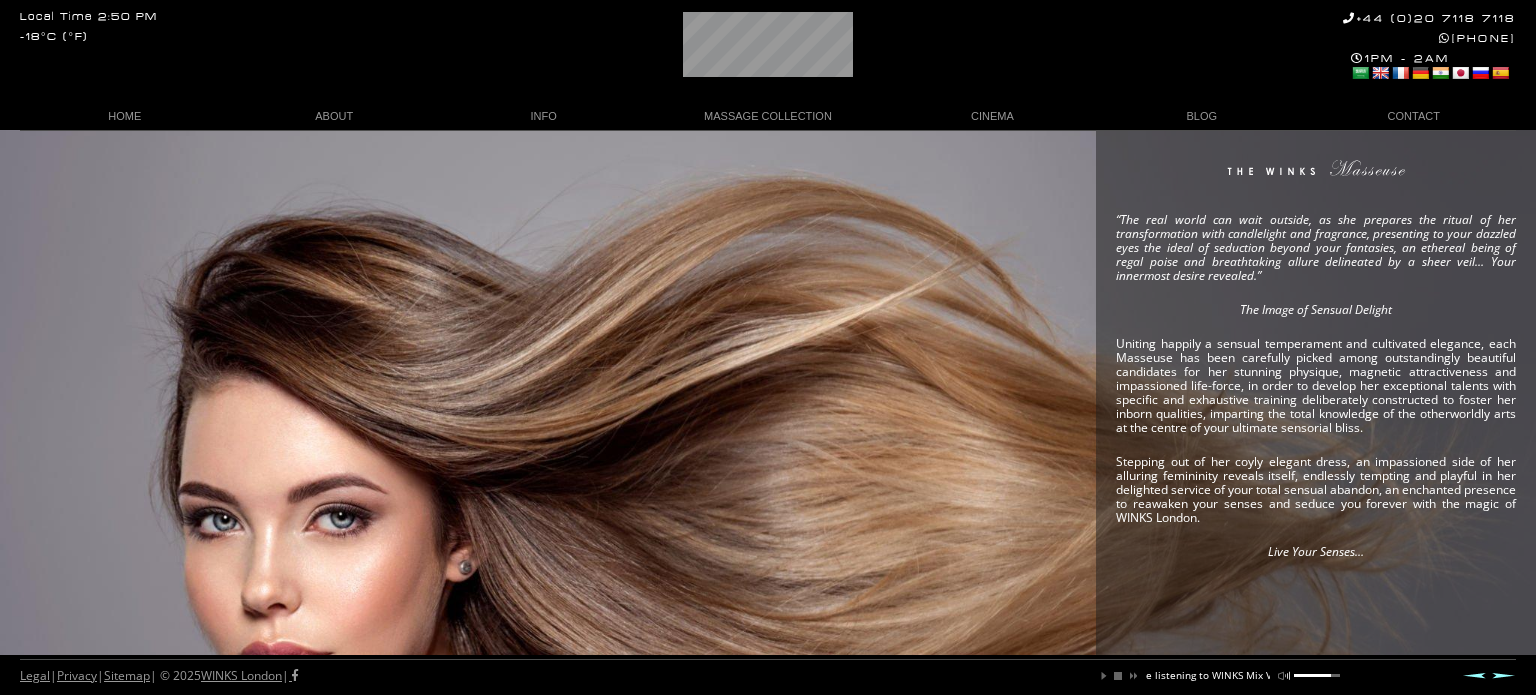 scroll, scrollTop: 0, scrollLeft: 157, axis: horizontal 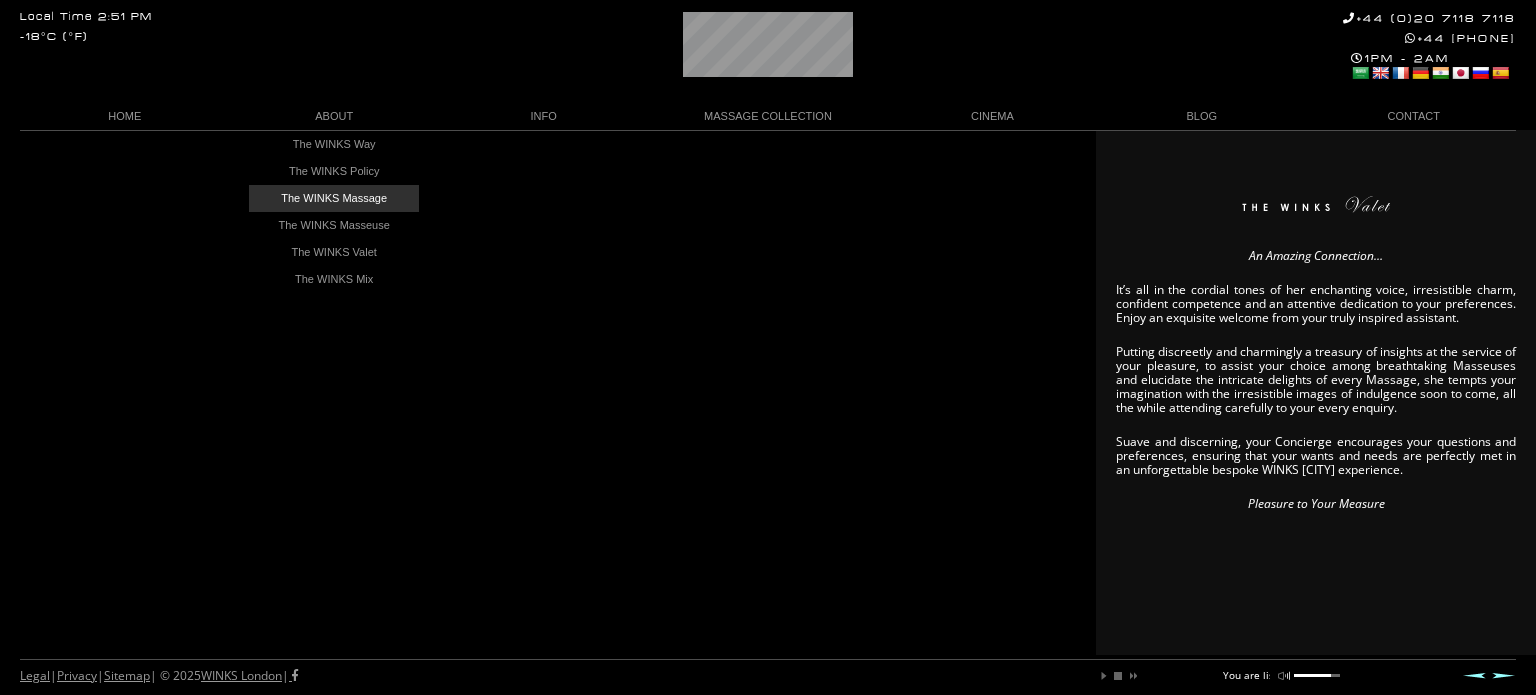 click on "The WINKS Massage" at bounding box center (334, 198) 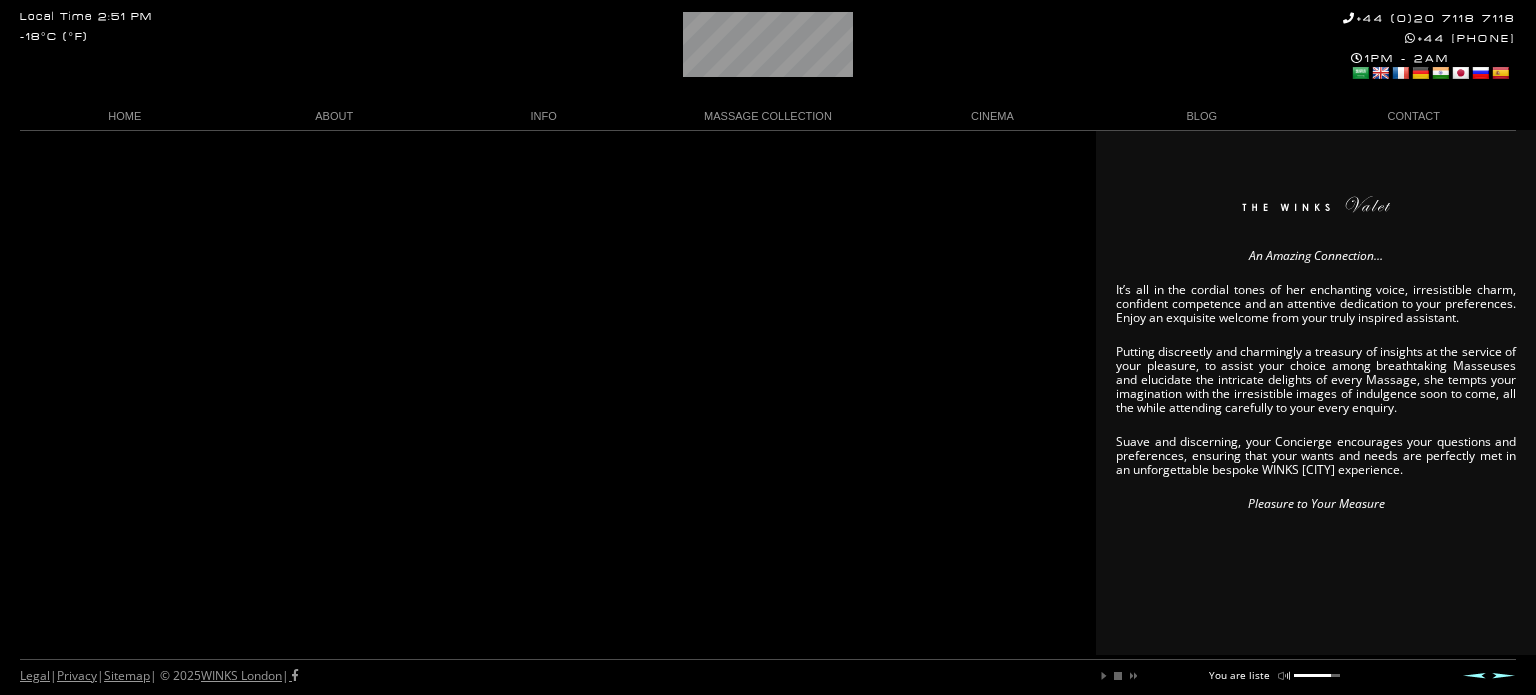 scroll, scrollTop: 0, scrollLeft: 64, axis: horizontal 